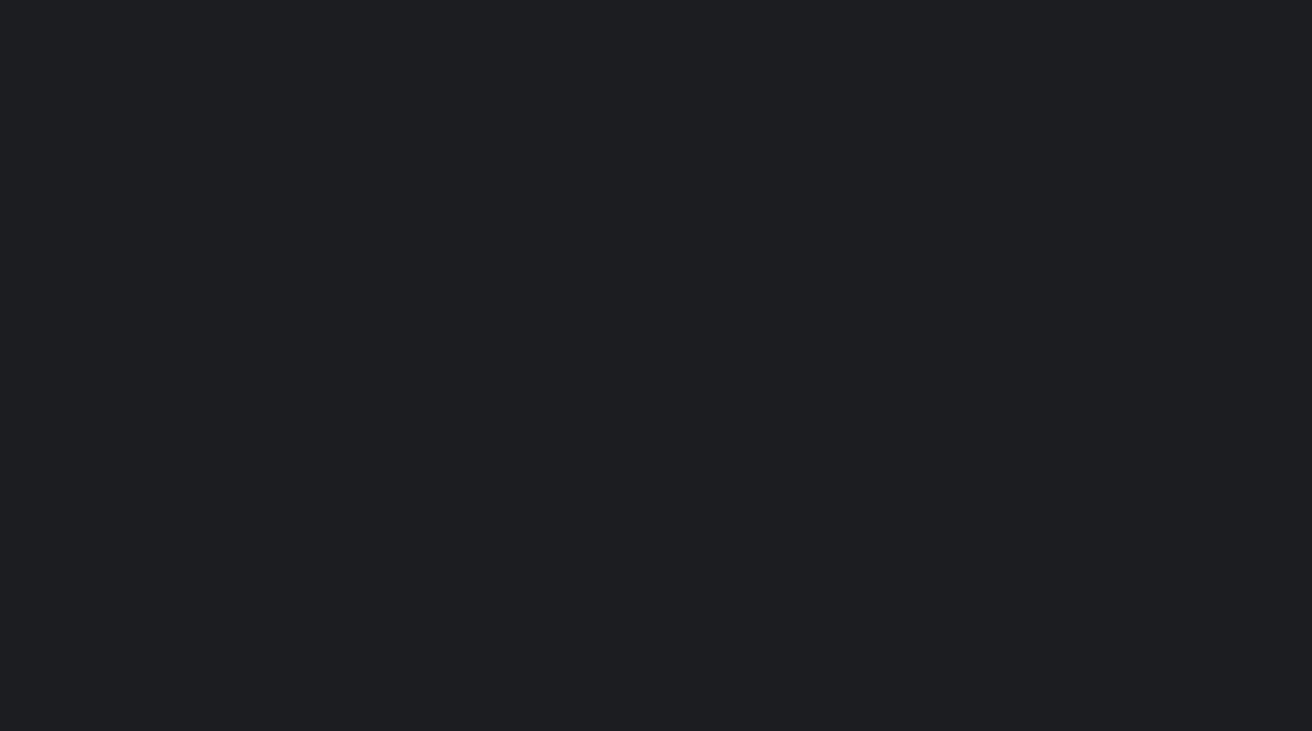 scroll, scrollTop: 0, scrollLeft: 0, axis: both 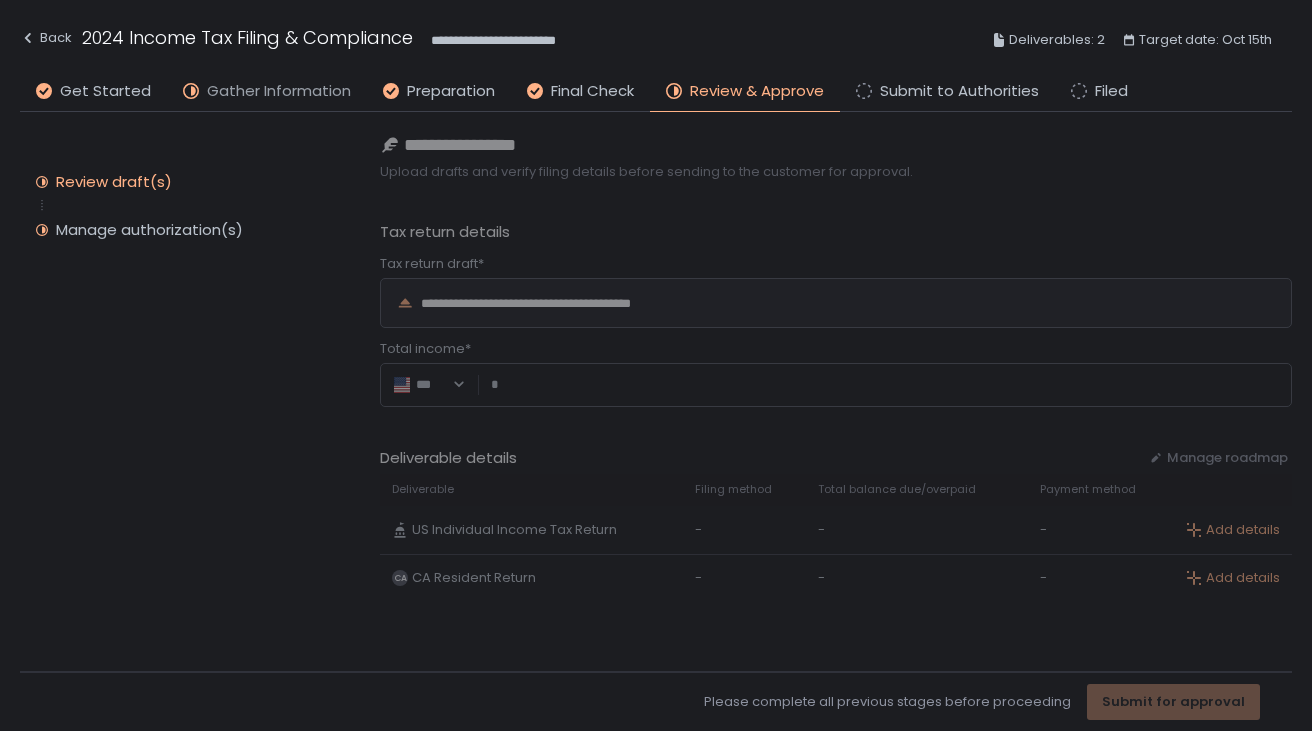 click on "Gather Information" at bounding box center (279, 91) 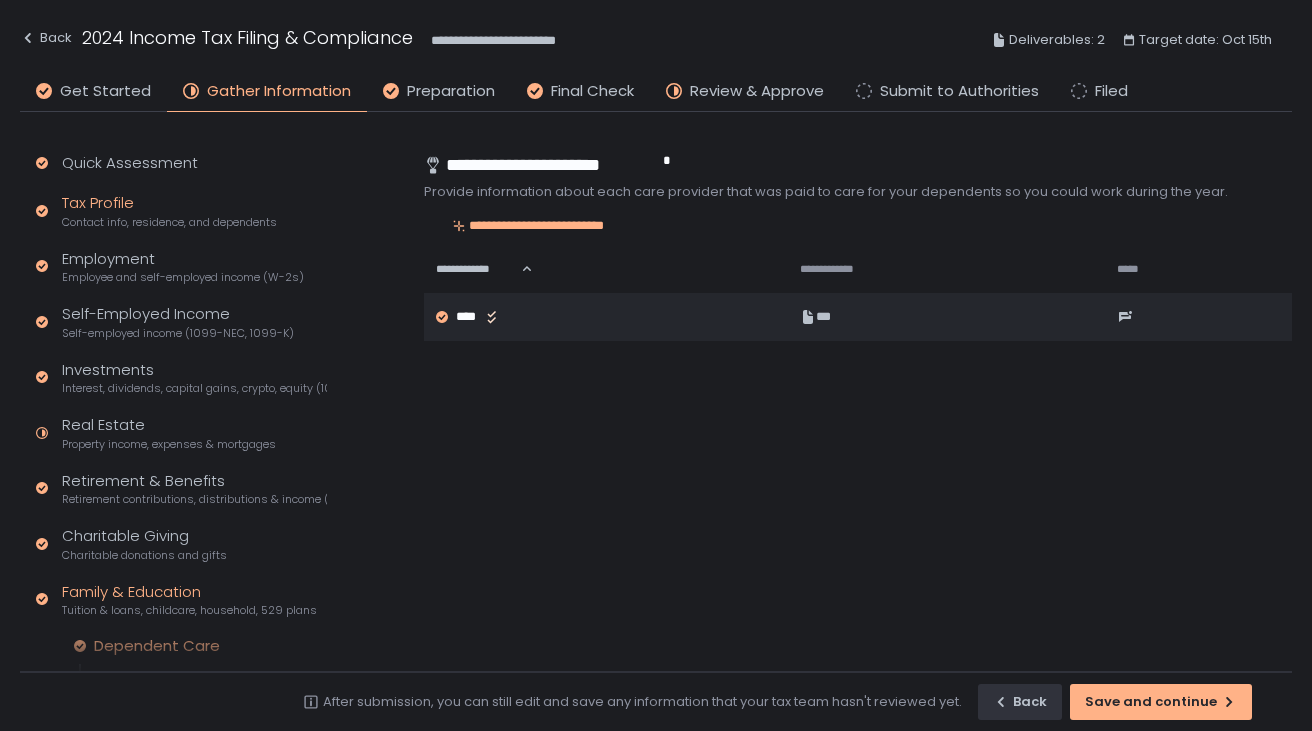 click on "Tax Profile Contact info, residence, and dependents" 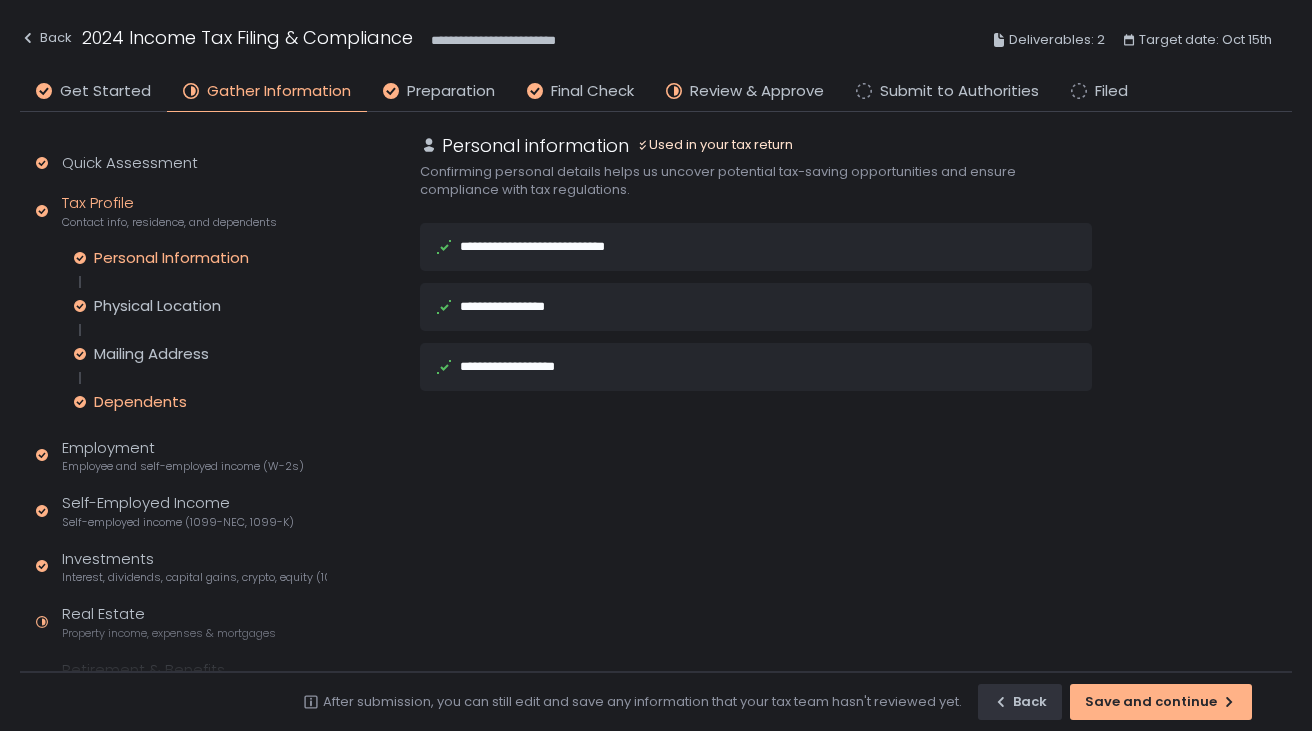 click on "Dependents" 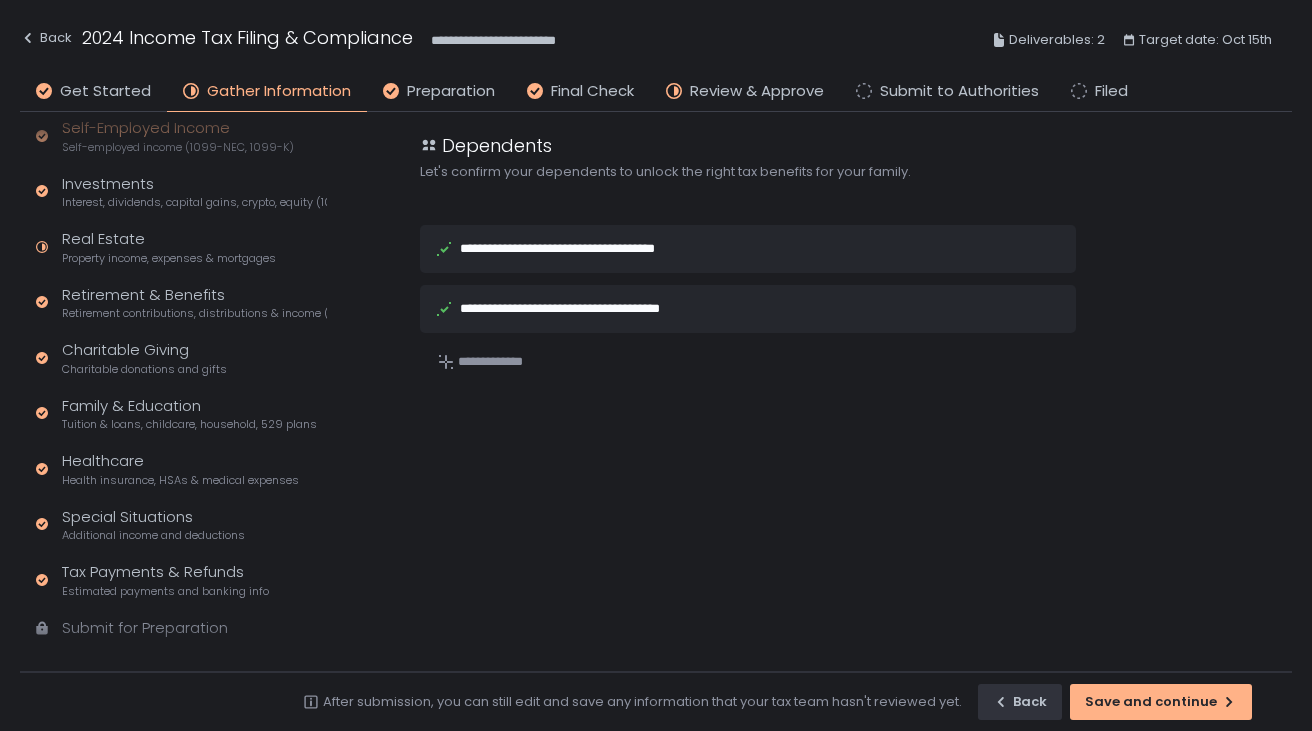 scroll, scrollTop: 338, scrollLeft: 0, axis: vertical 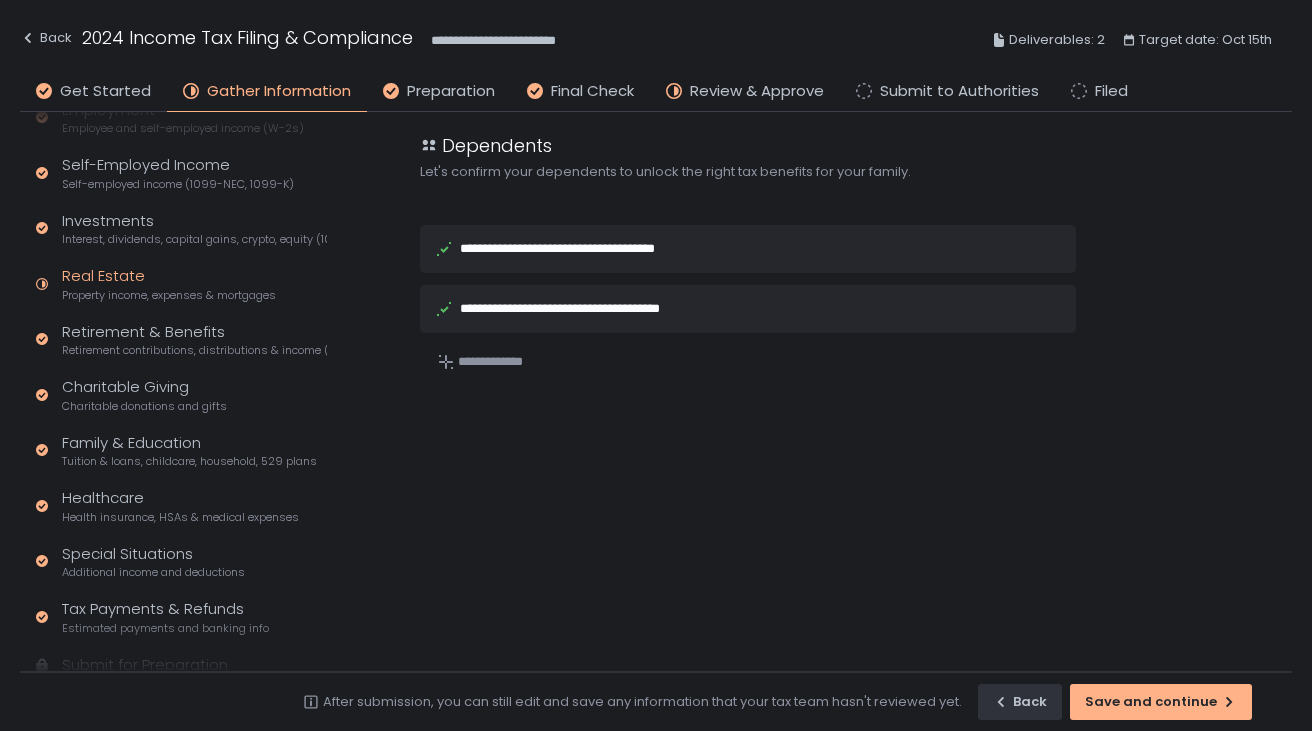 click on "Property income, expenses & mortgages" 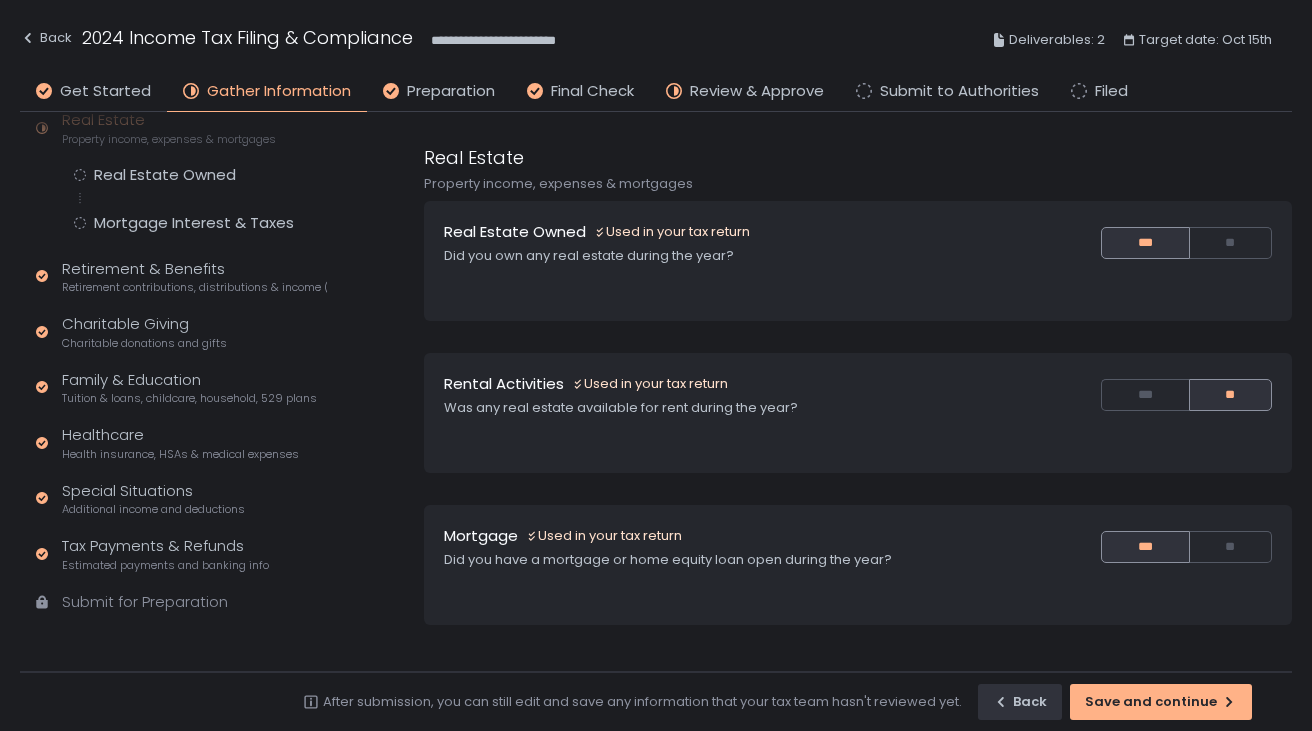 scroll, scrollTop: 148, scrollLeft: 0, axis: vertical 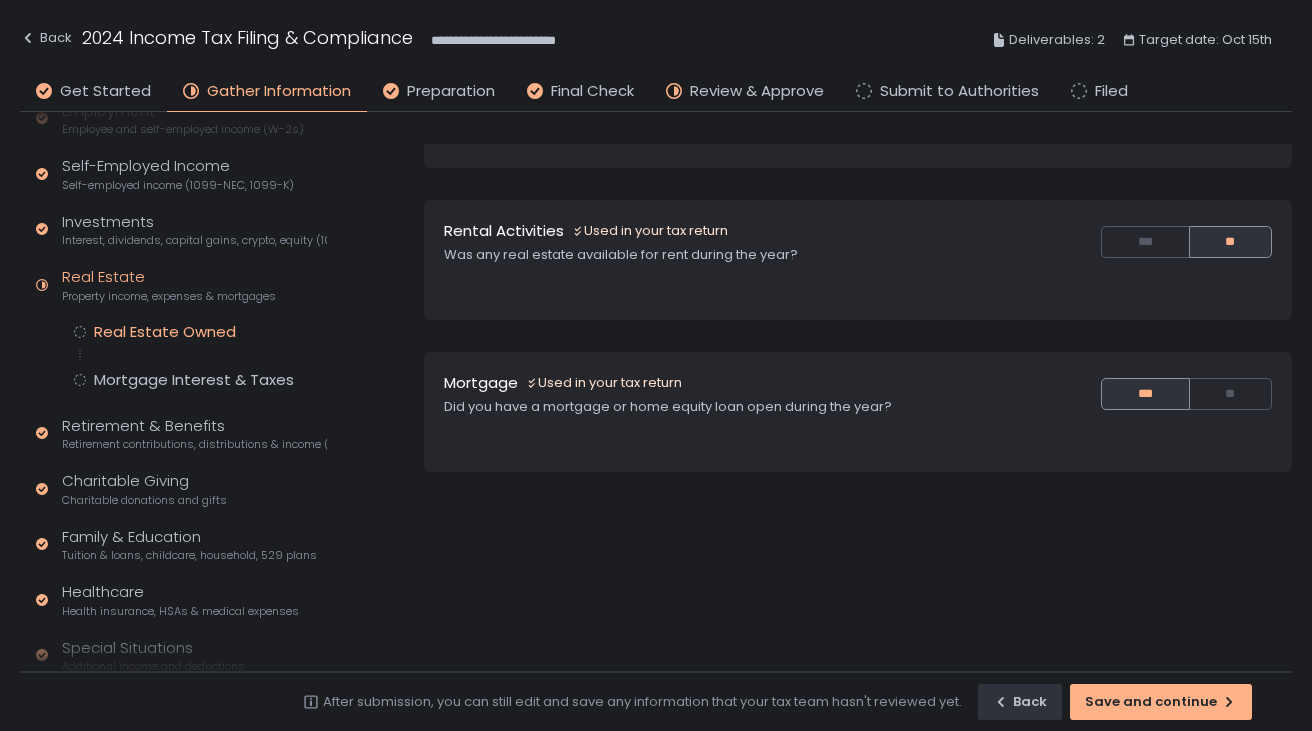 click on "Real Estate Owned" 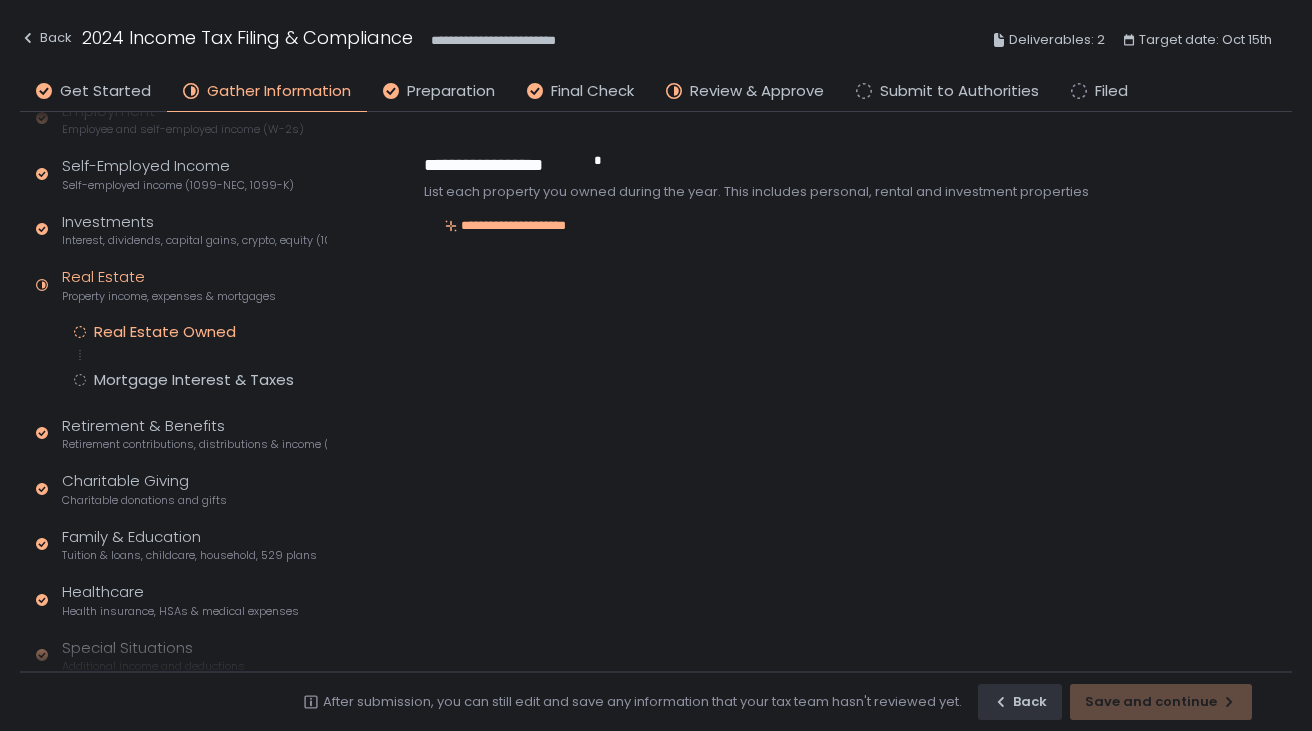 scroll, scrollTop: 0, scrollLeft: 0, axis: both 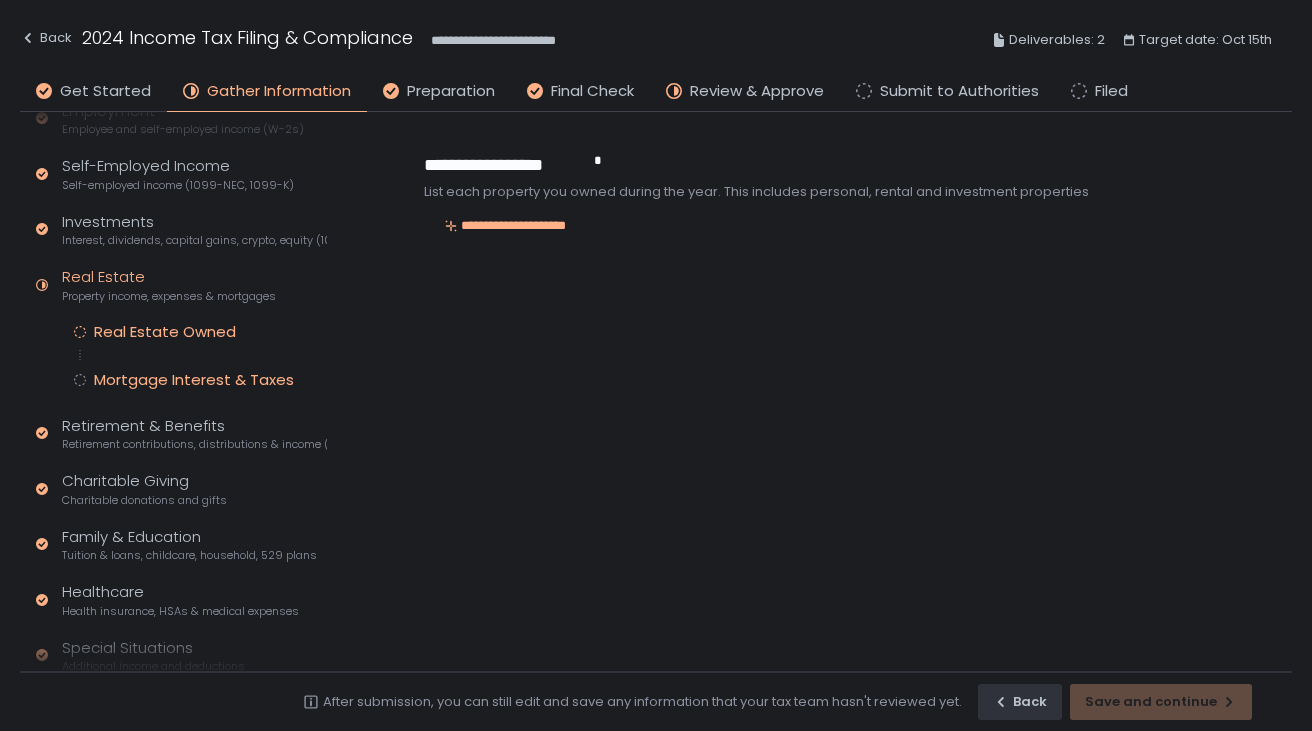 click on "Mortgage Interest & Taxes" 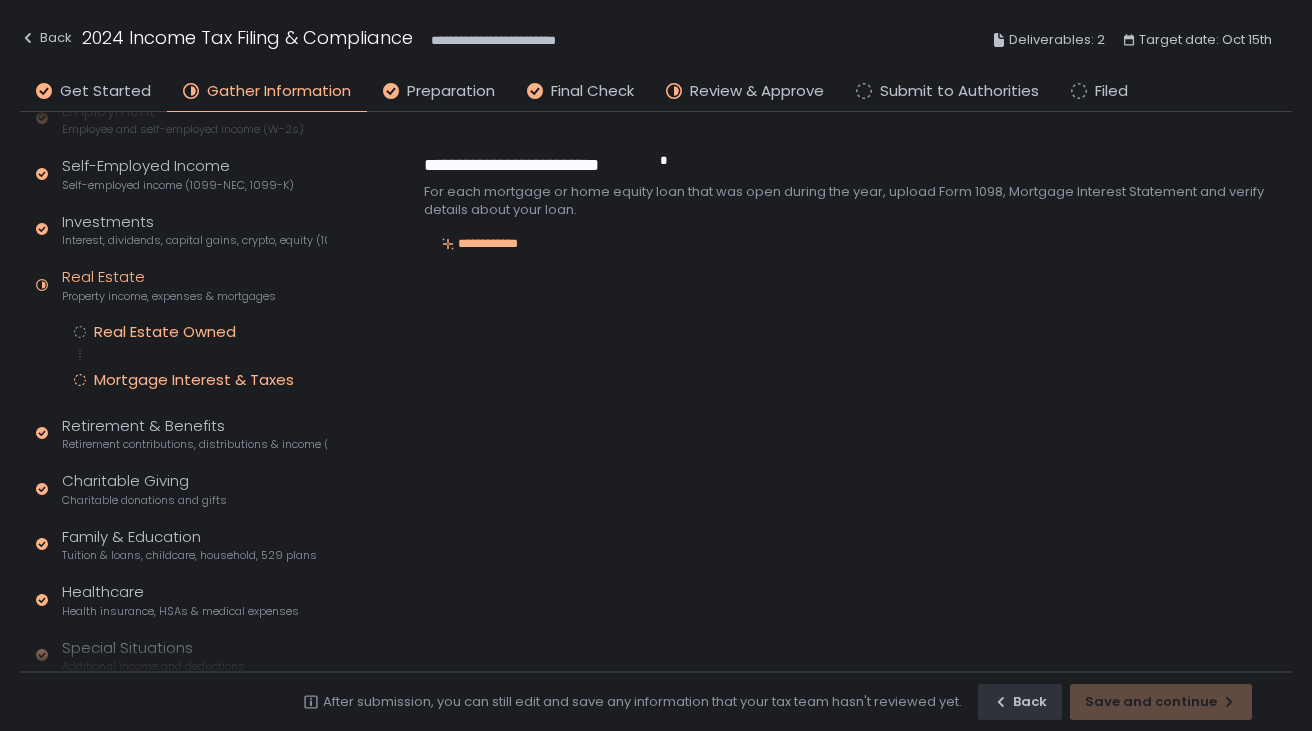 click on "Real Estate Owned" 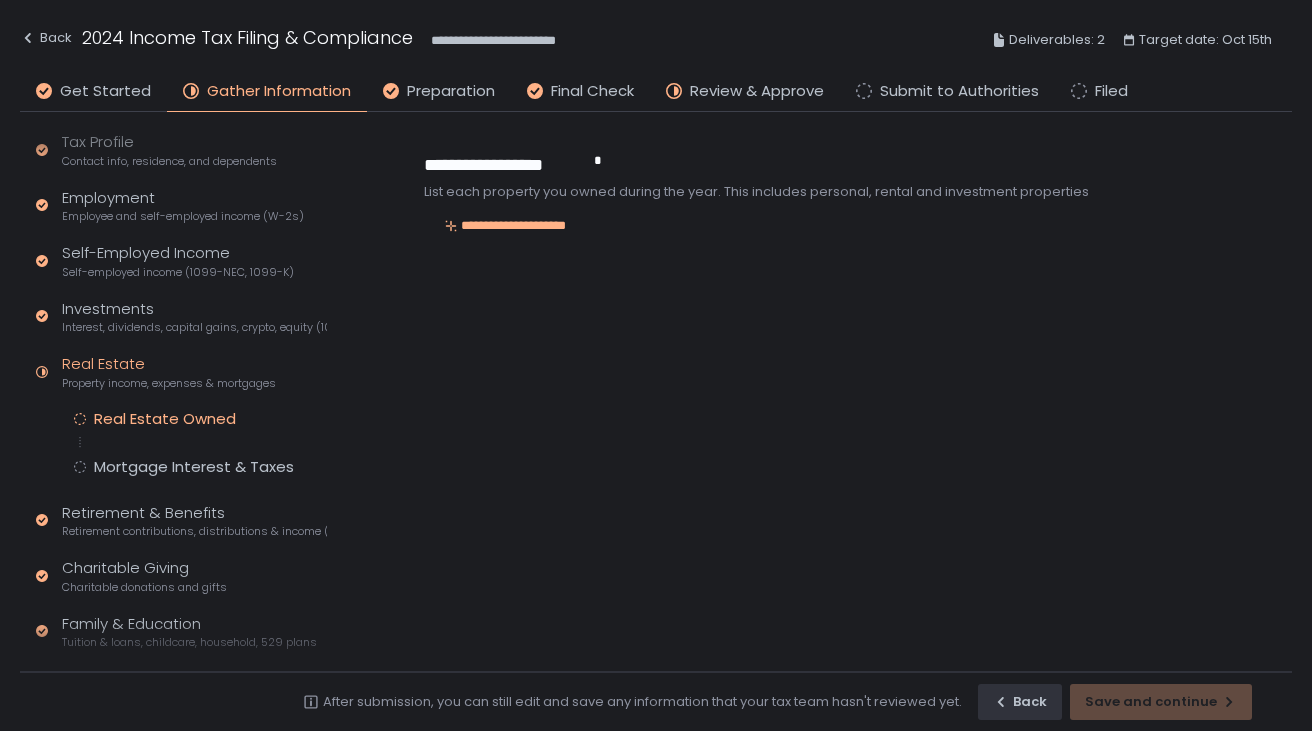 scroll, scrollTop: 60, scrollLeft: 0, axis: vertical 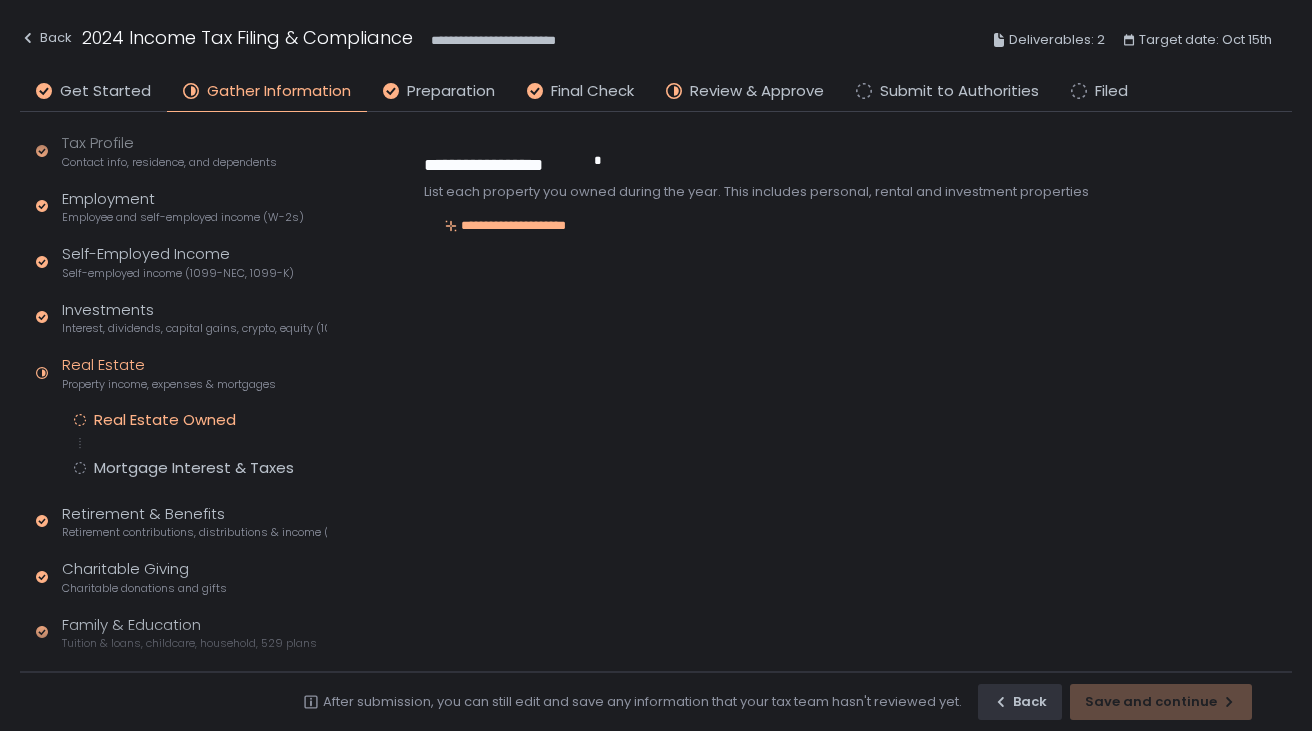 click on "Real Estate Property income, expenses & mortgages" 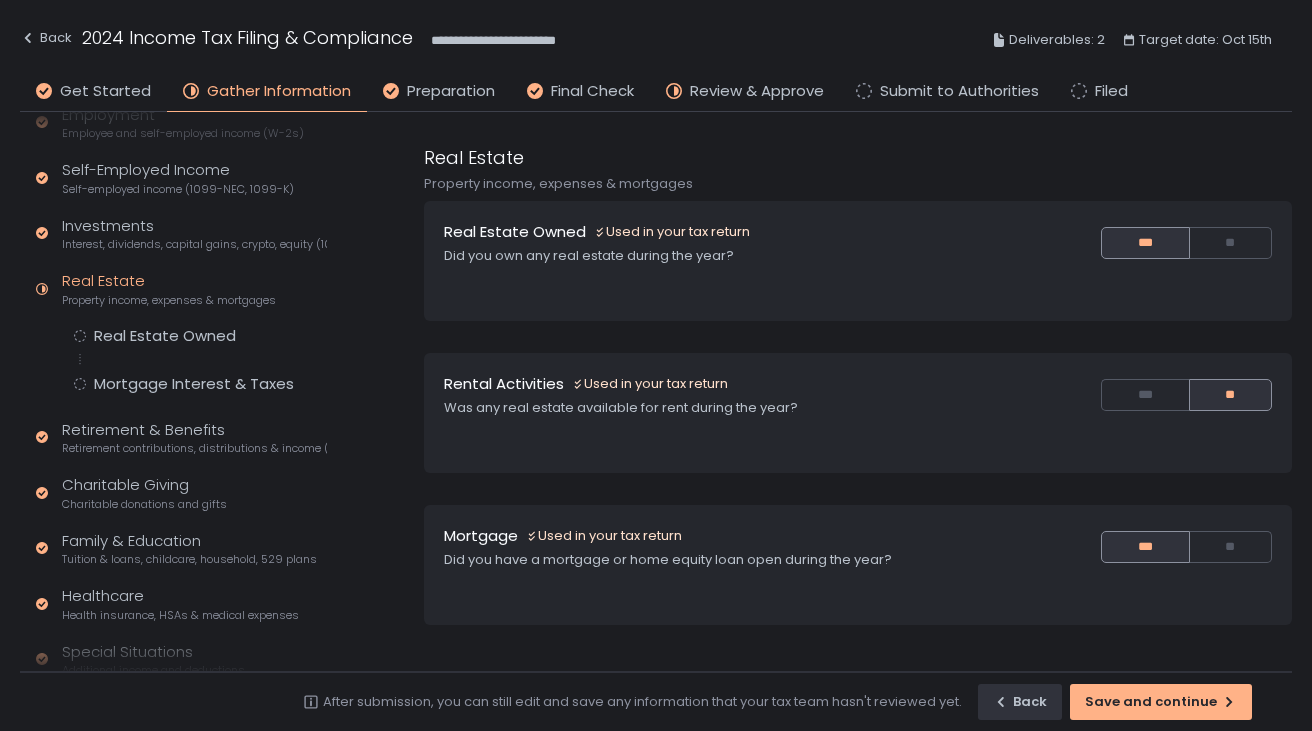 scroll, scrollTop: 146, scrollLeft: 0, axis: vertical 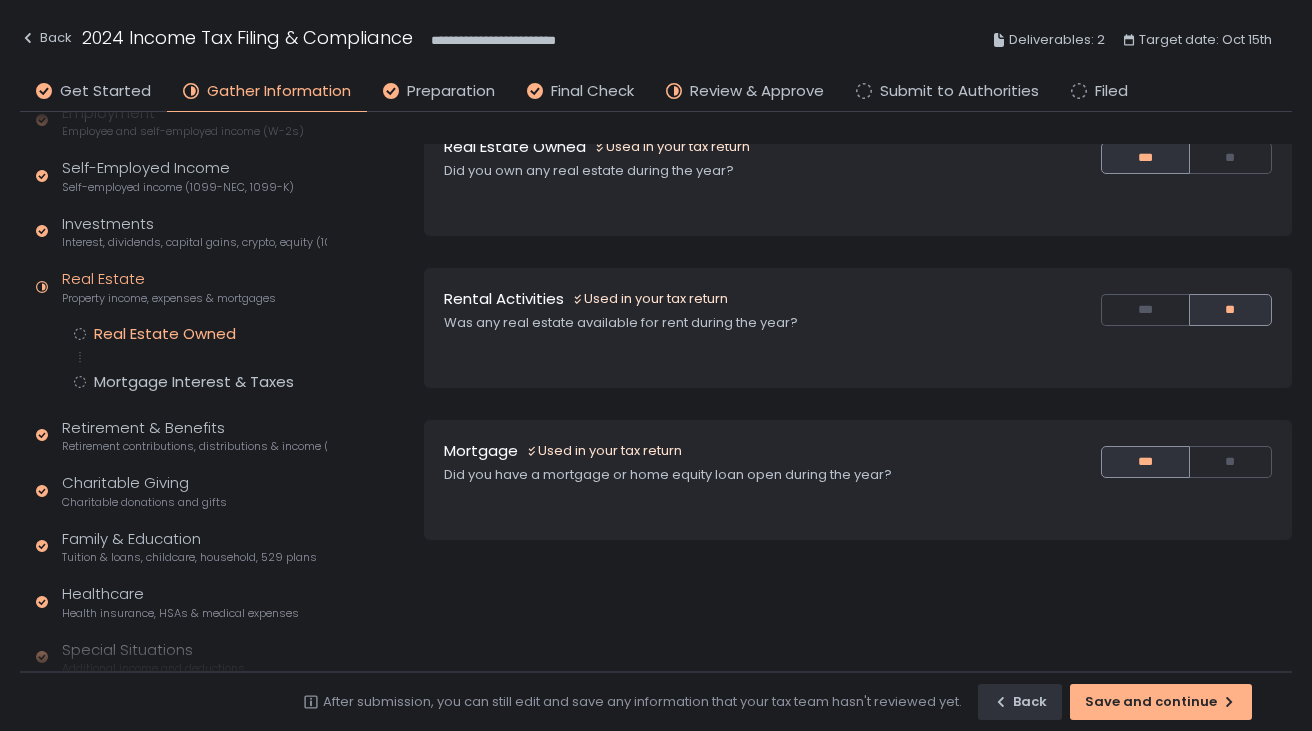 click on "Real Estate Owned" 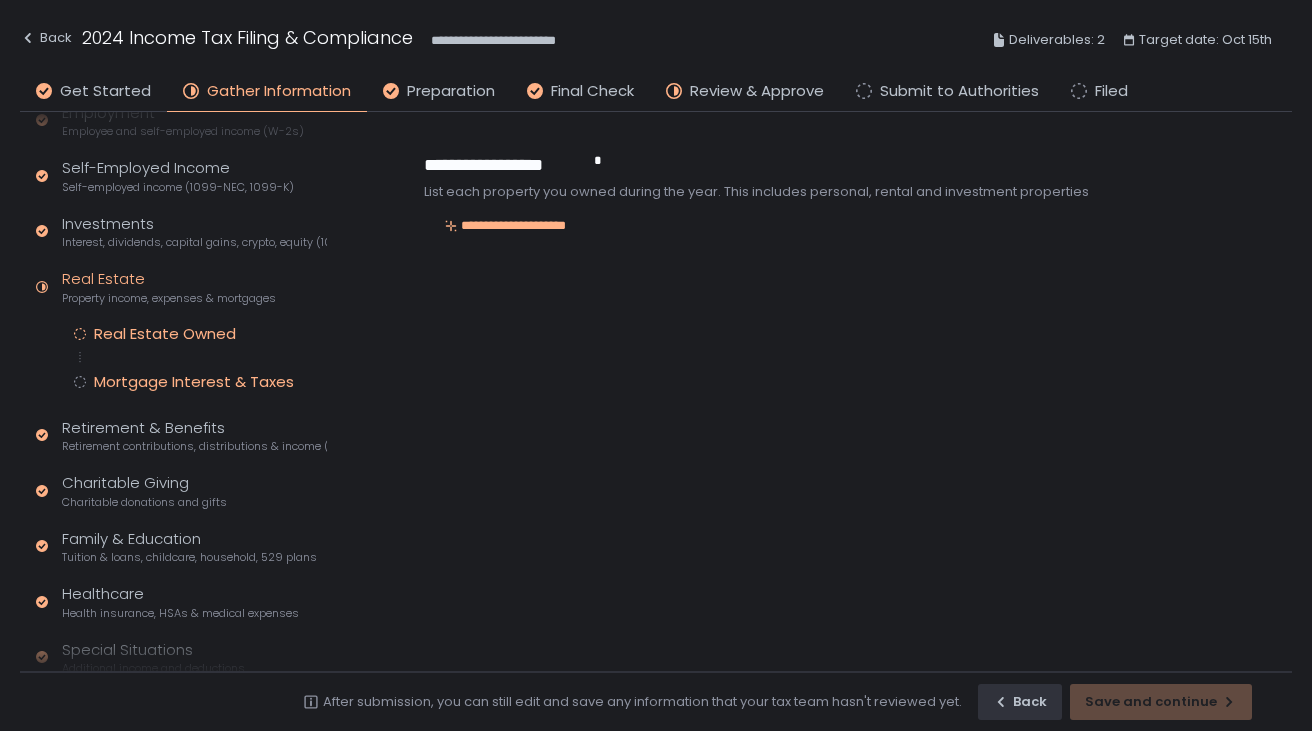 click on "Mortgage Interest & Taxes" 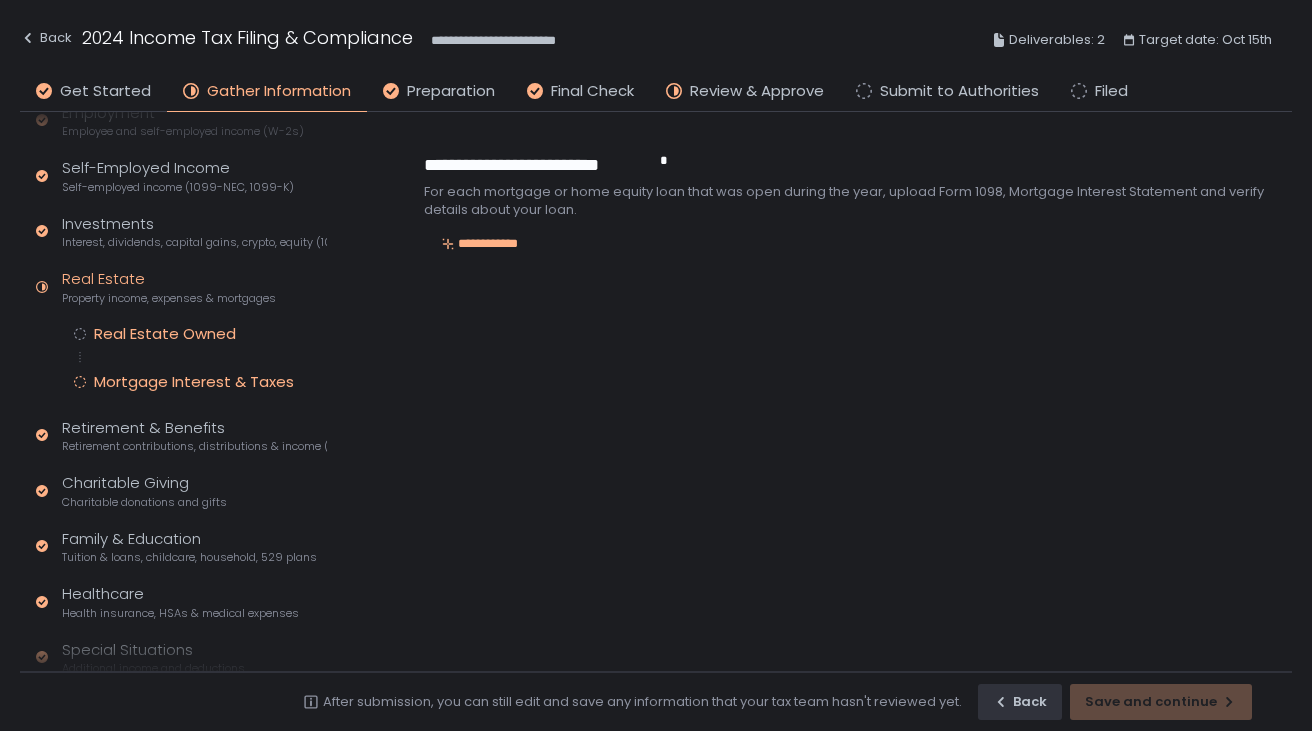 click on "Real Estate Owned" 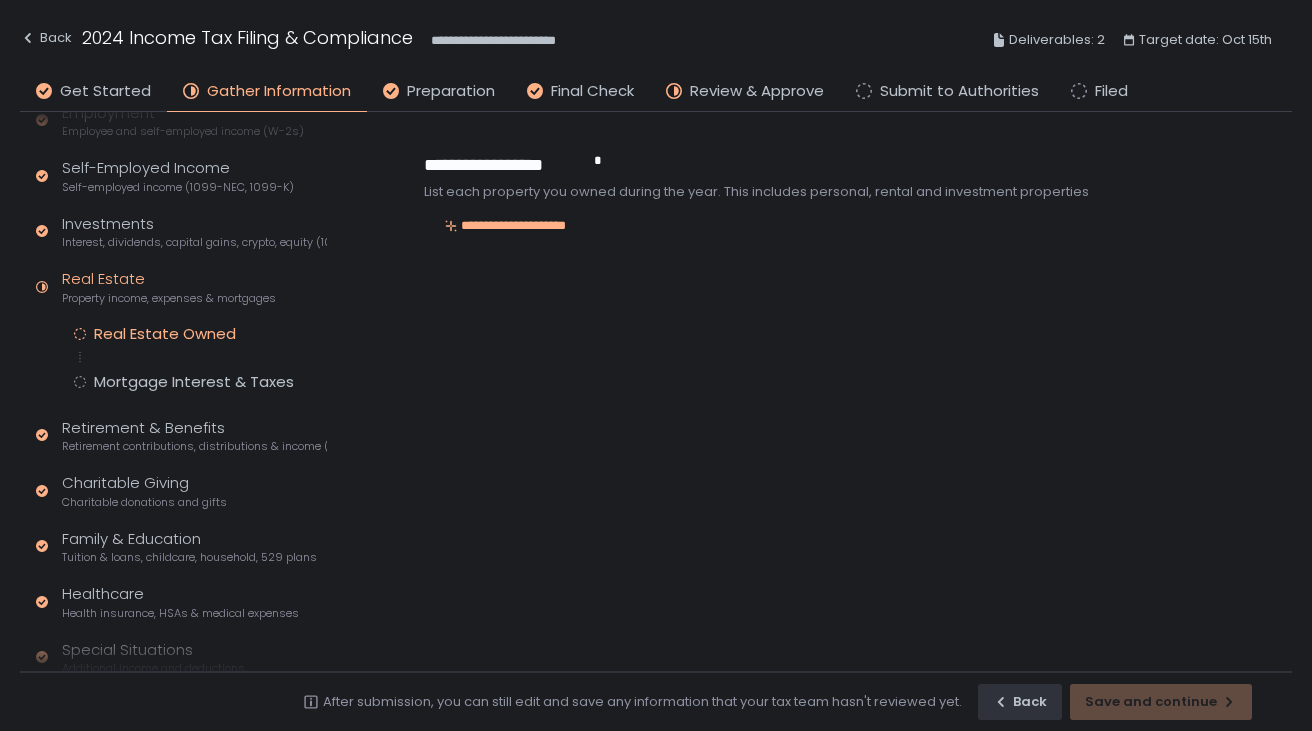 click on "Real Estate Property income, expenses & mortgages" 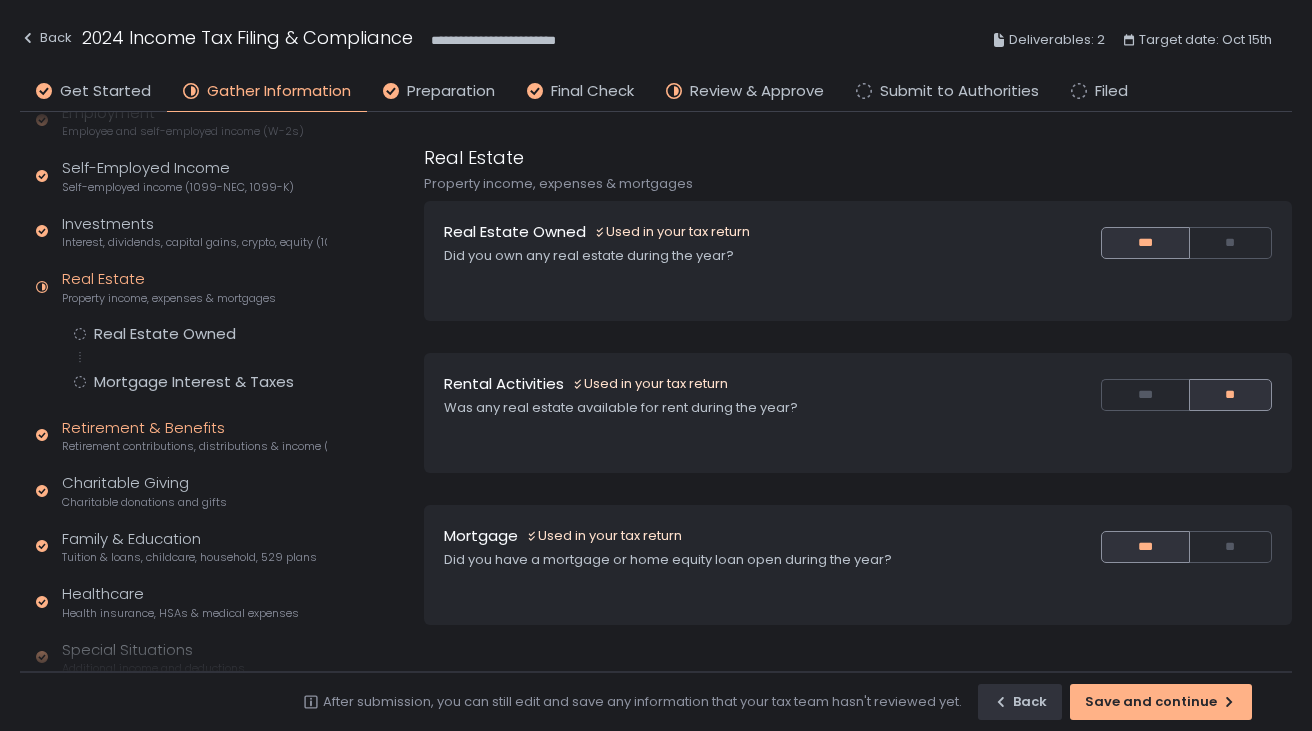 scroll, scrollTop: 305, scrollLeft: 0, axis: vertical 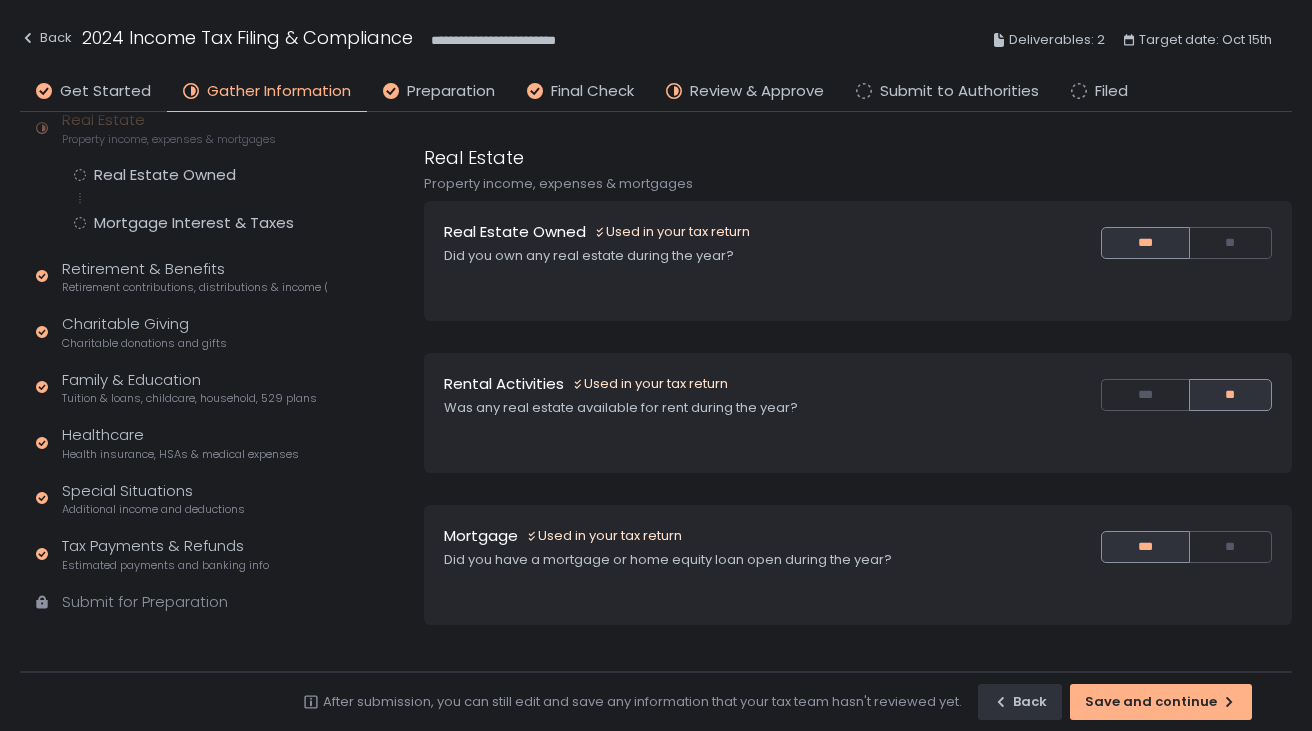 click on "Quick Assessment Tax Profile Contact info, residence, and dependents Employment Employee and self-employed income (W-2s) Self-Employed Income Self-employed income (1099-NEC, 1099-K) Investments Interest, dividends, capital gains, crypto, equity (1099s, K-1s) Real Estate Property income, expenses & mortgages Real Estate Owned Mortgage Interest & Taxes Retirement & Benefits Retirement contributions, distributions & income (1099-R, 5498) Charitable Giving Charitable donations and gifts Family & Education Tuition & loans, childcare, household, 529 plans Healthcare Health insurance, HSAs & medical expenses Special Situations Additional income and deductions Tax Payments & Refunds Estimated payments and banking info Submit for Preparation" 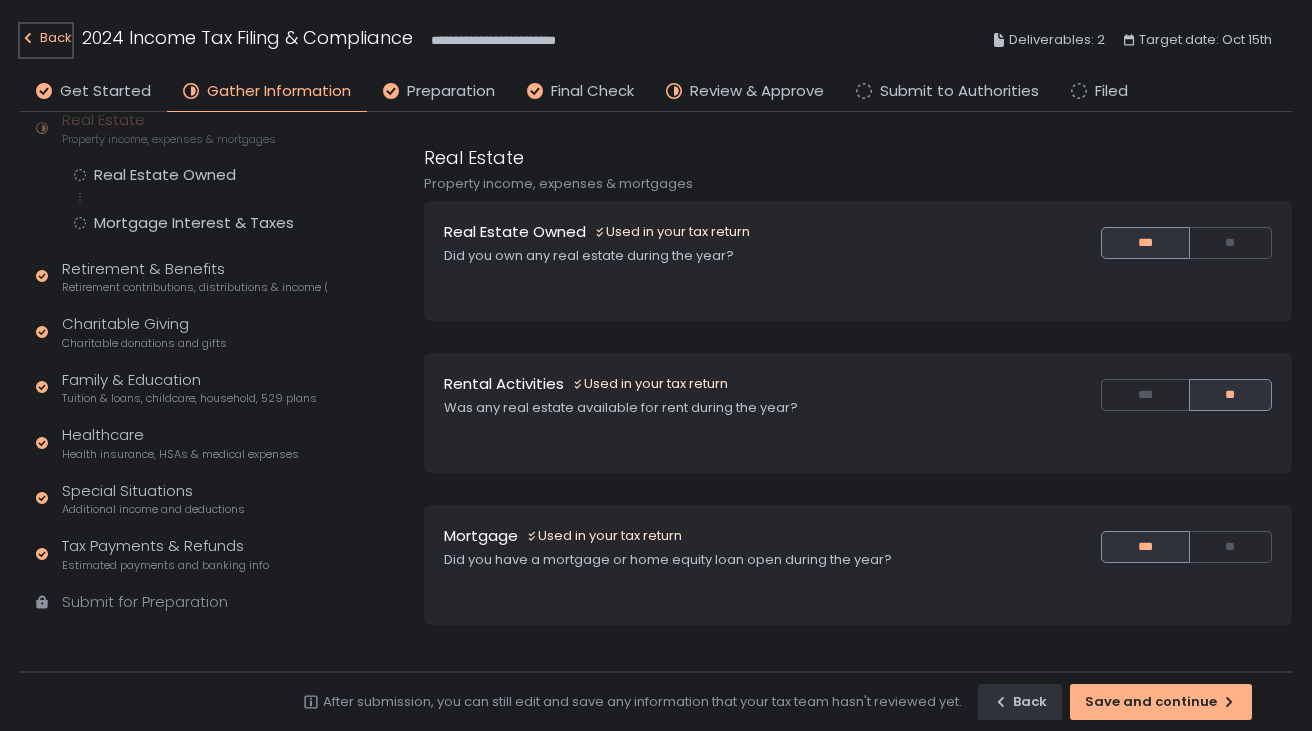 click on "Back" 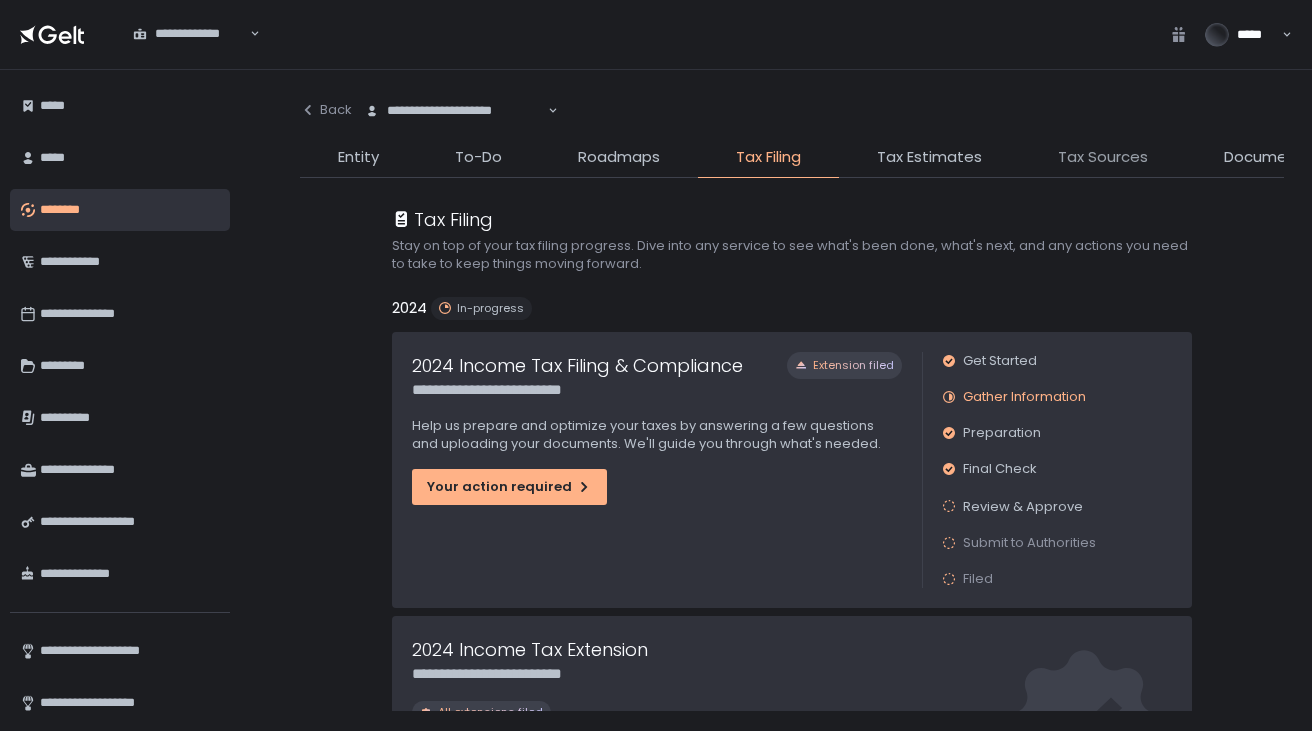 click on "Tax Sources" at bounding box center (1103, 157) 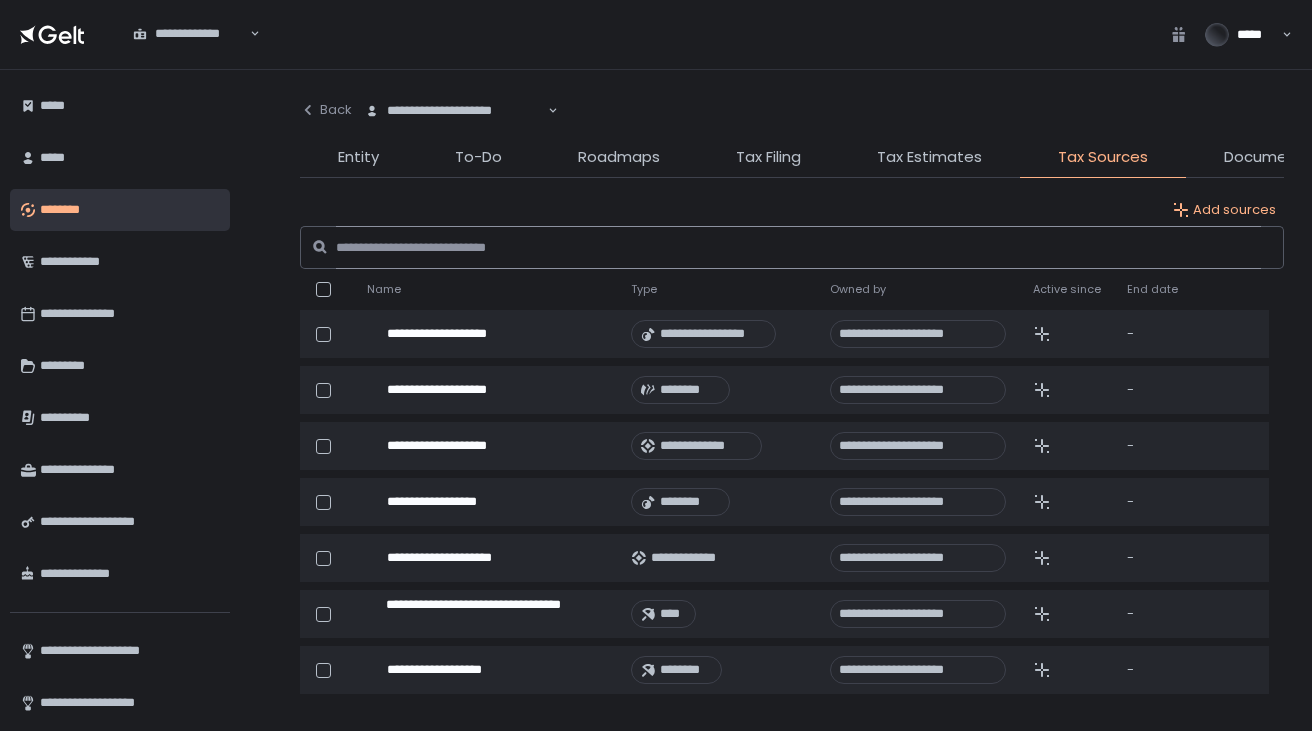 click 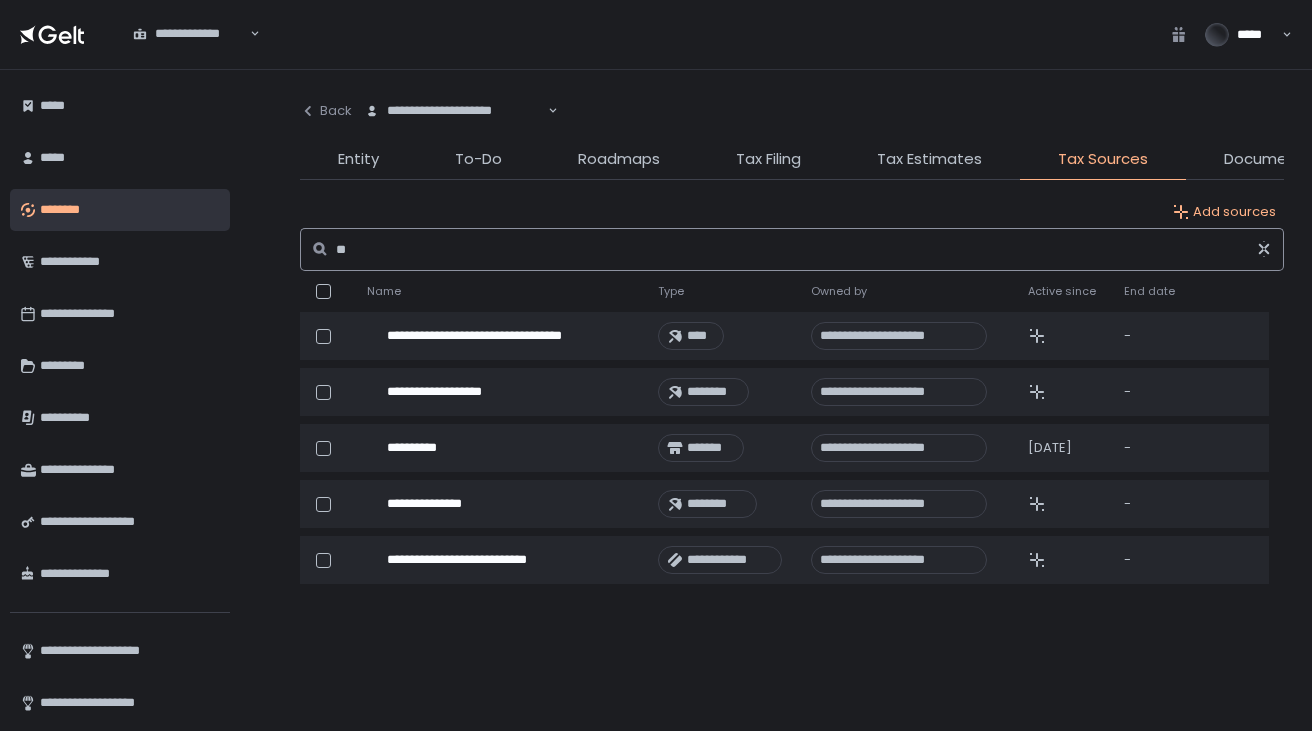 type on "*" 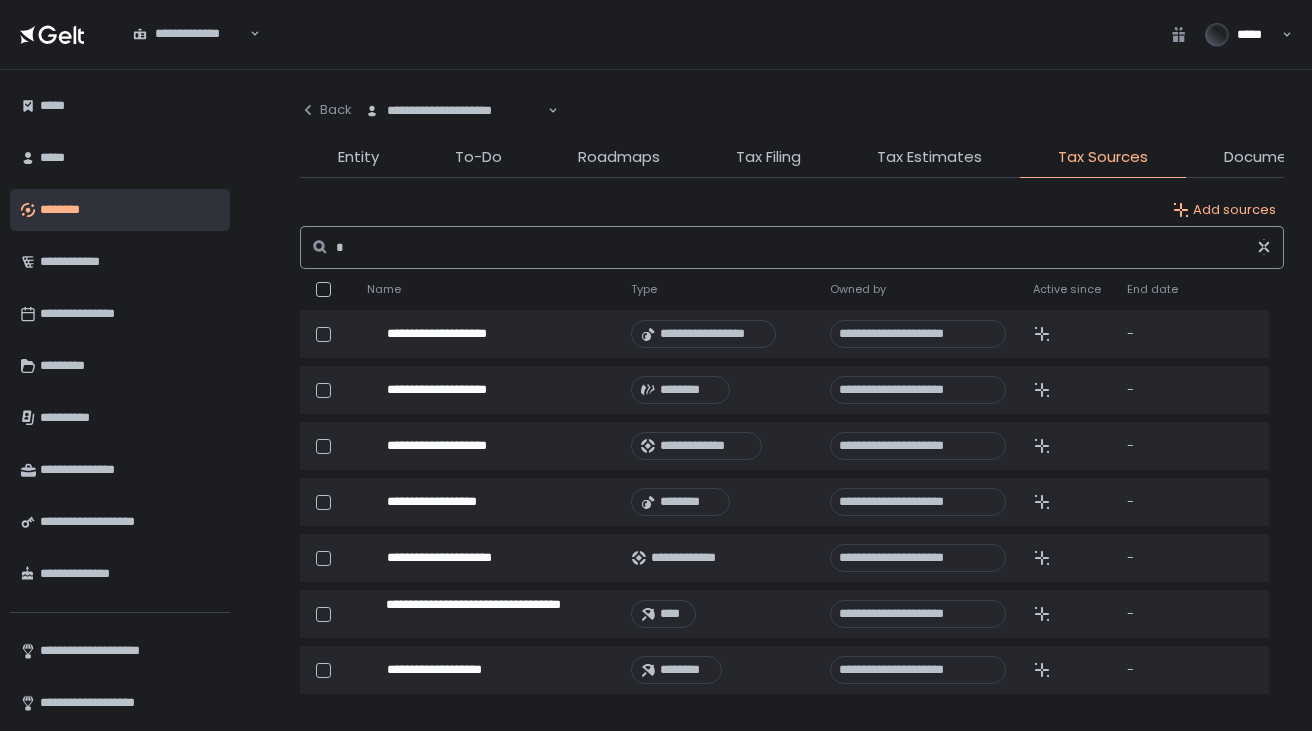 type 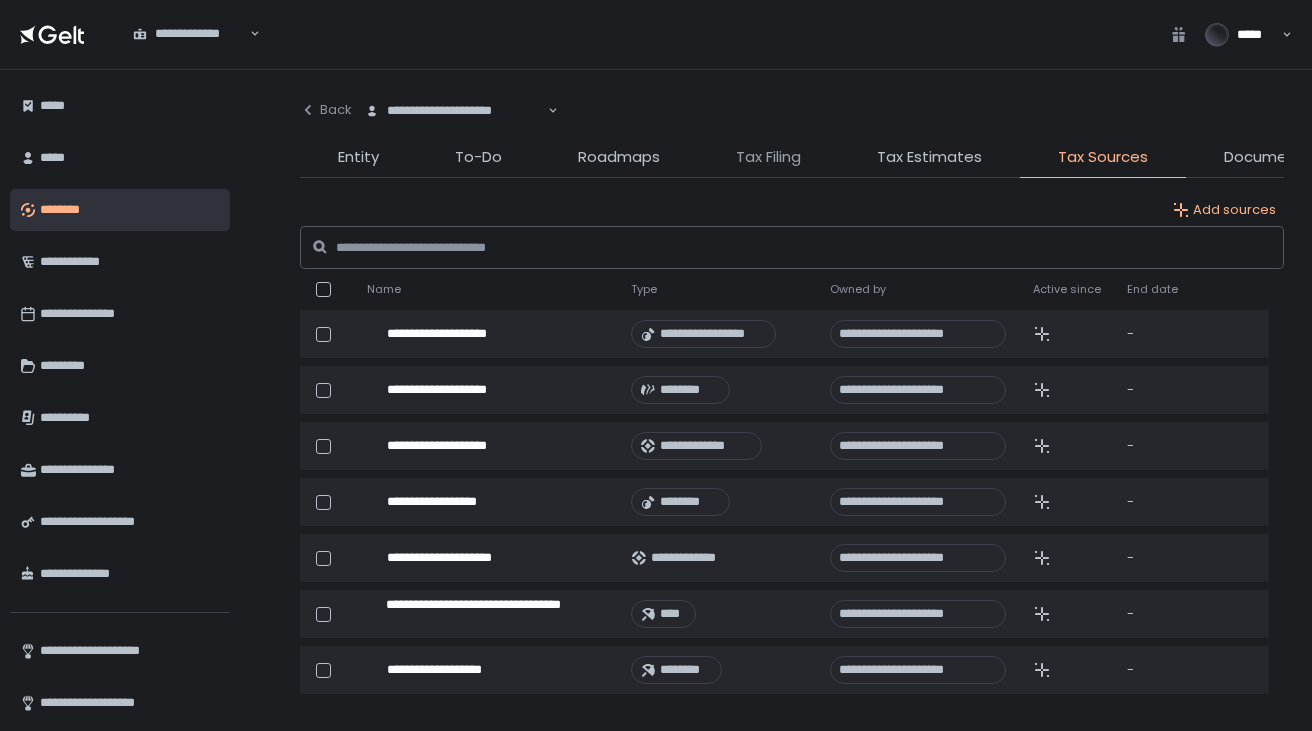 click on "Tax Filing" at bounding box center (768, 157) 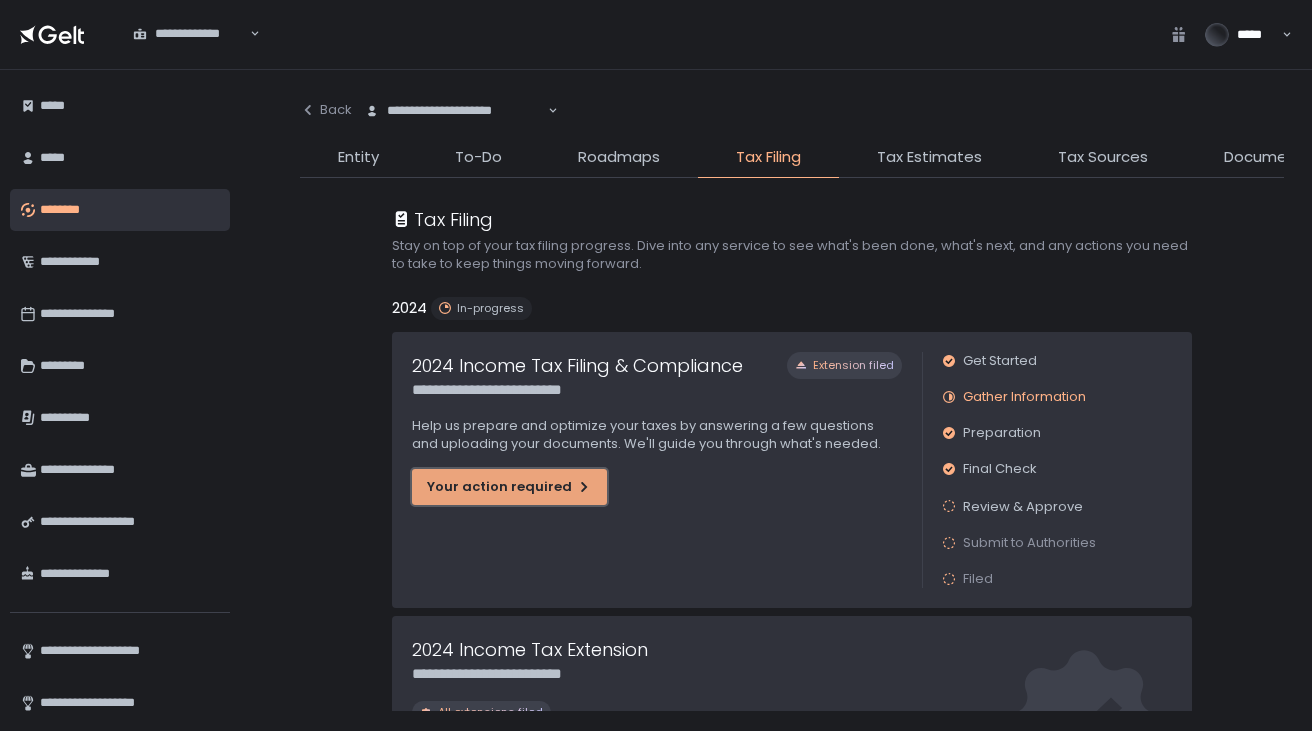 click on "Your action required" 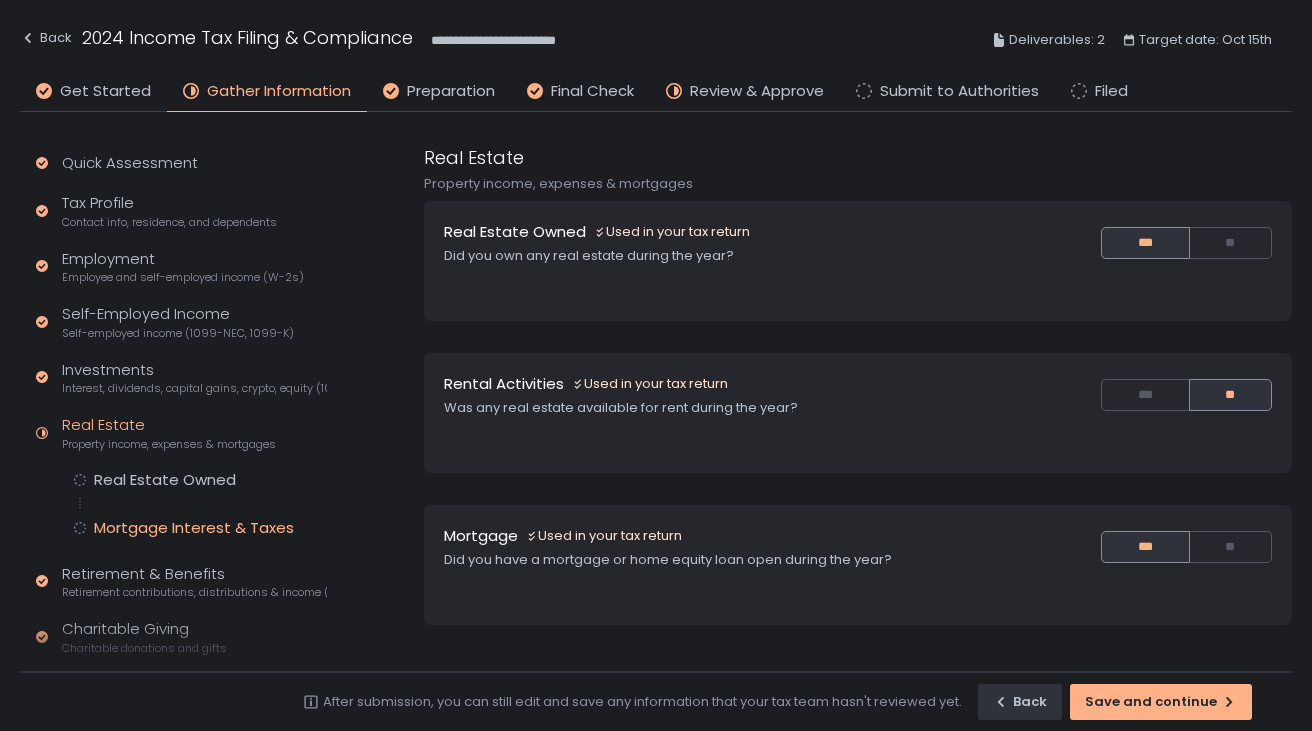 click on "Mortgage Interest & Taxes" 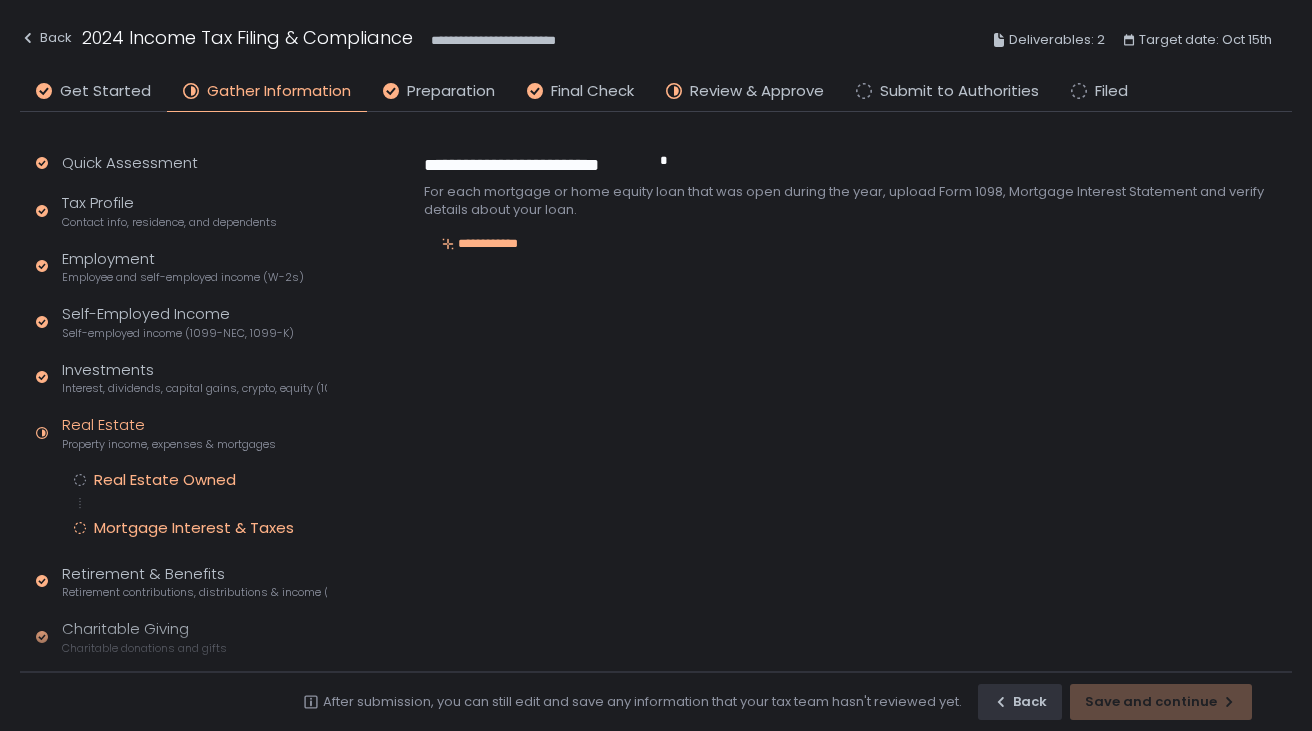 click on "Real Estate Owned" 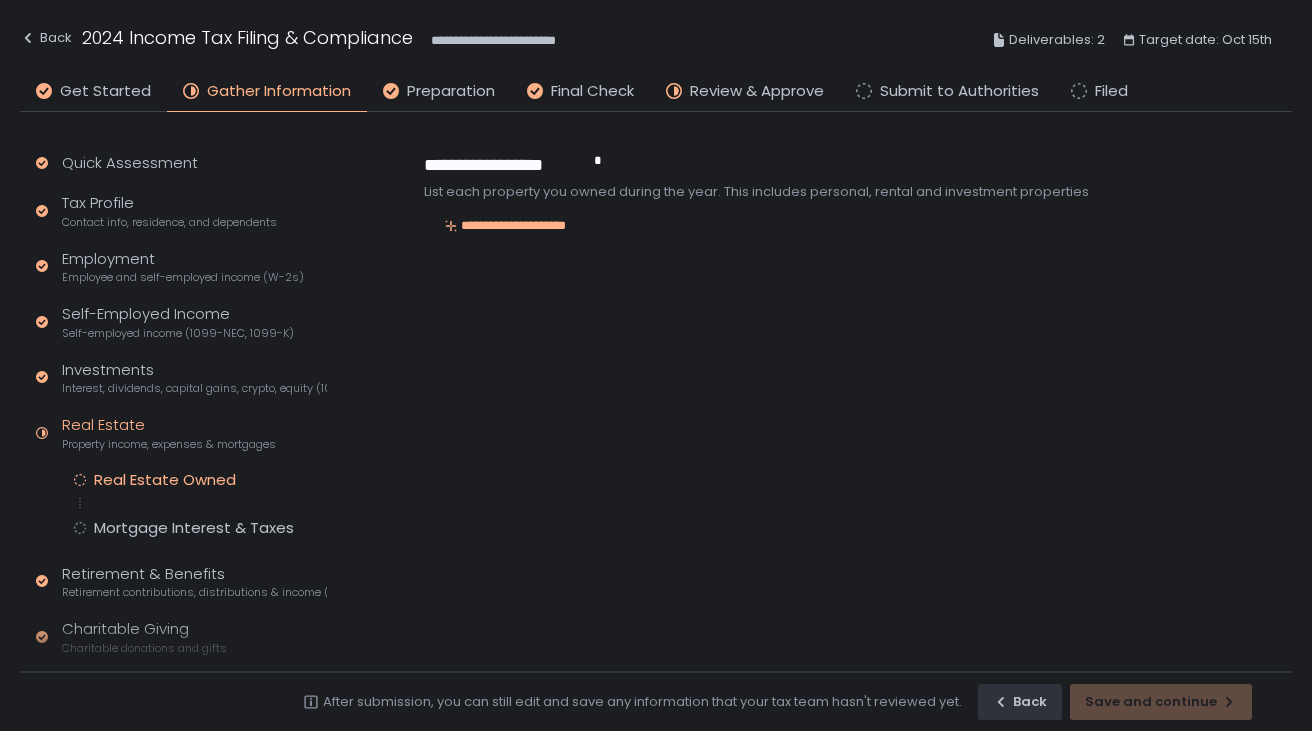 click on "Real Estate Property income, expenses & mortgages" 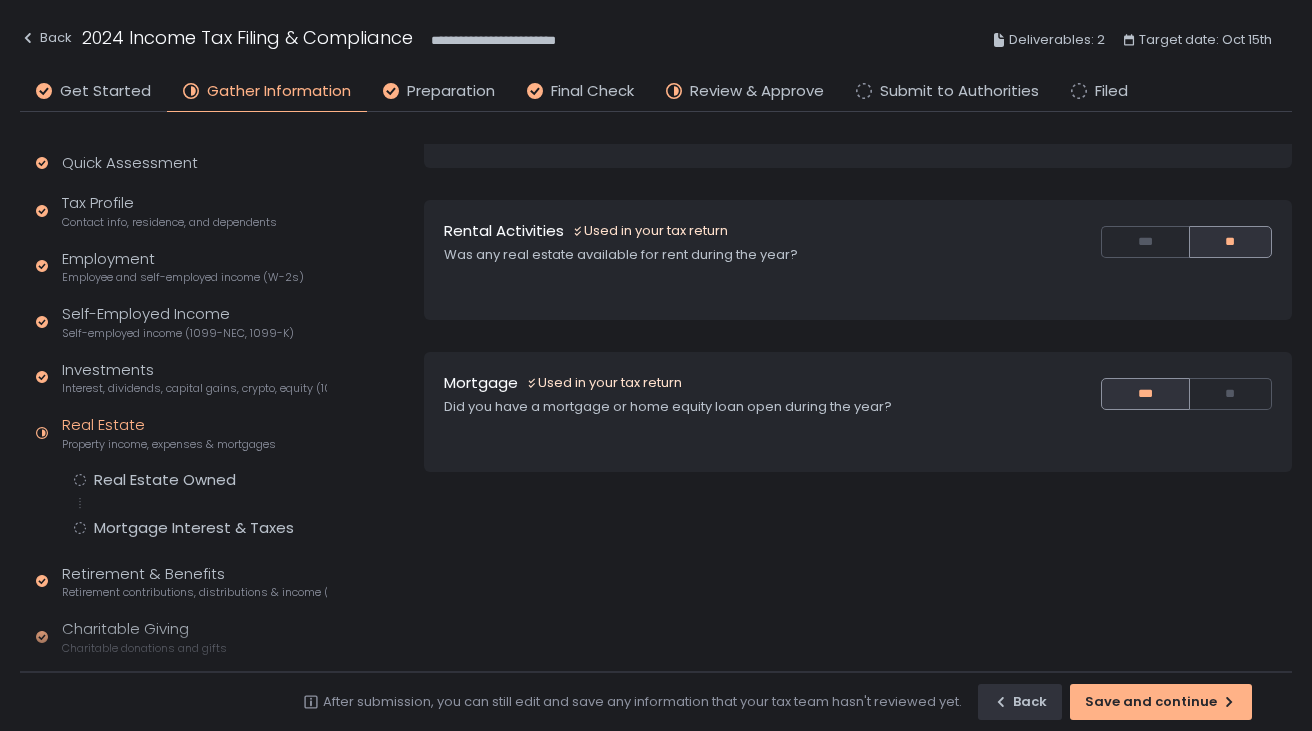 scroll, scrollTop: 153, scrollLeft: 0, axis: vertical 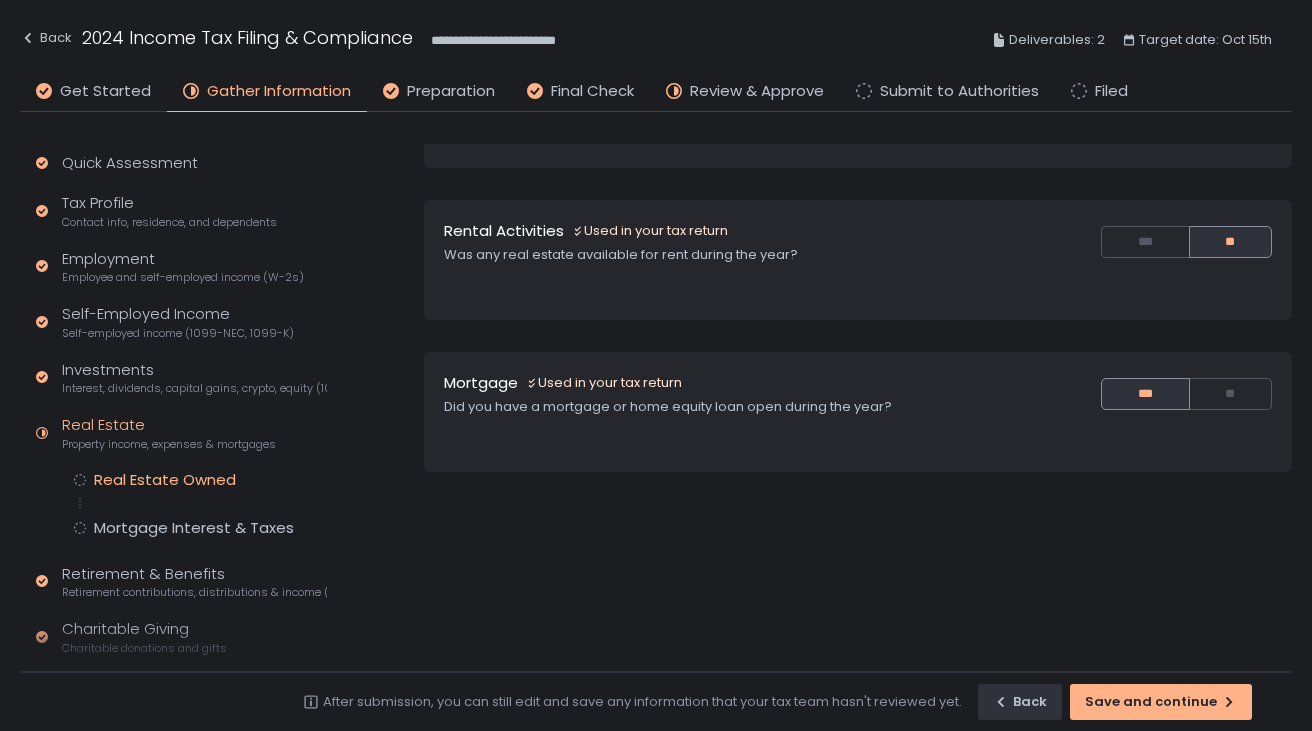 click on "Real Estate Owned" 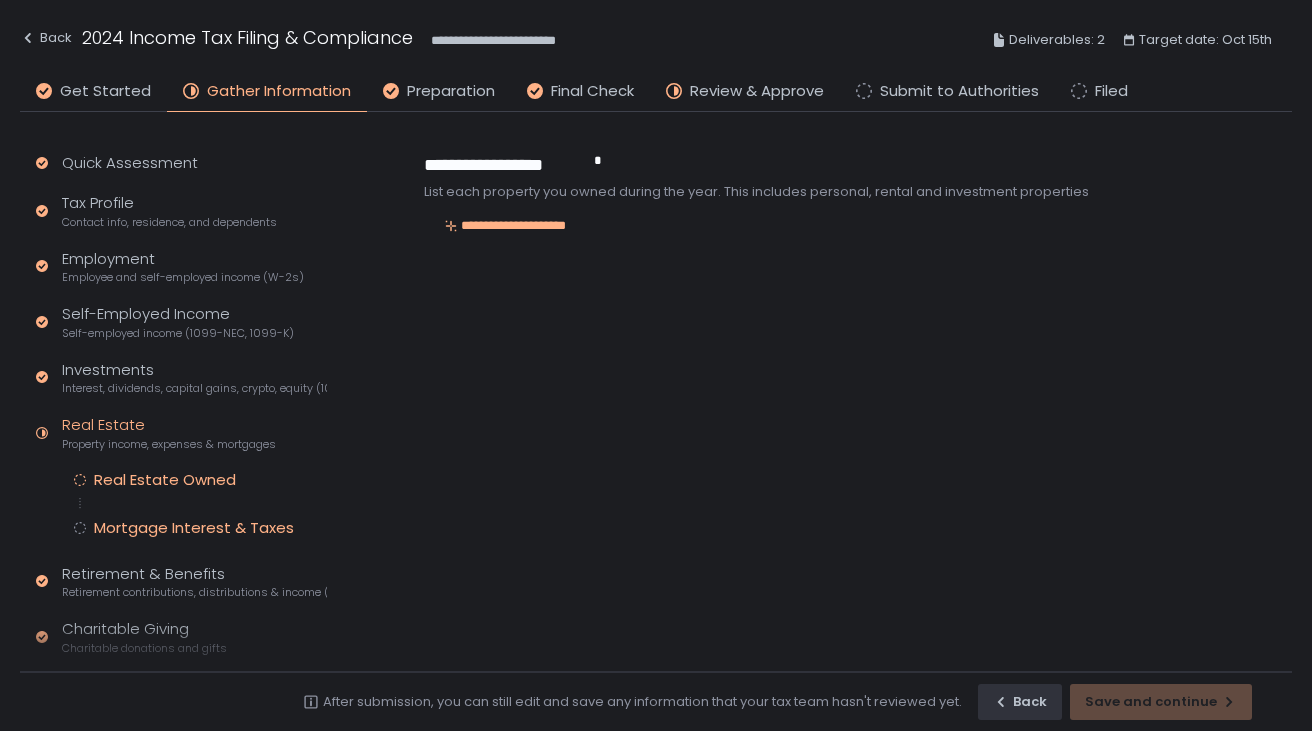 click on "Mortgage Interest & Taxes" 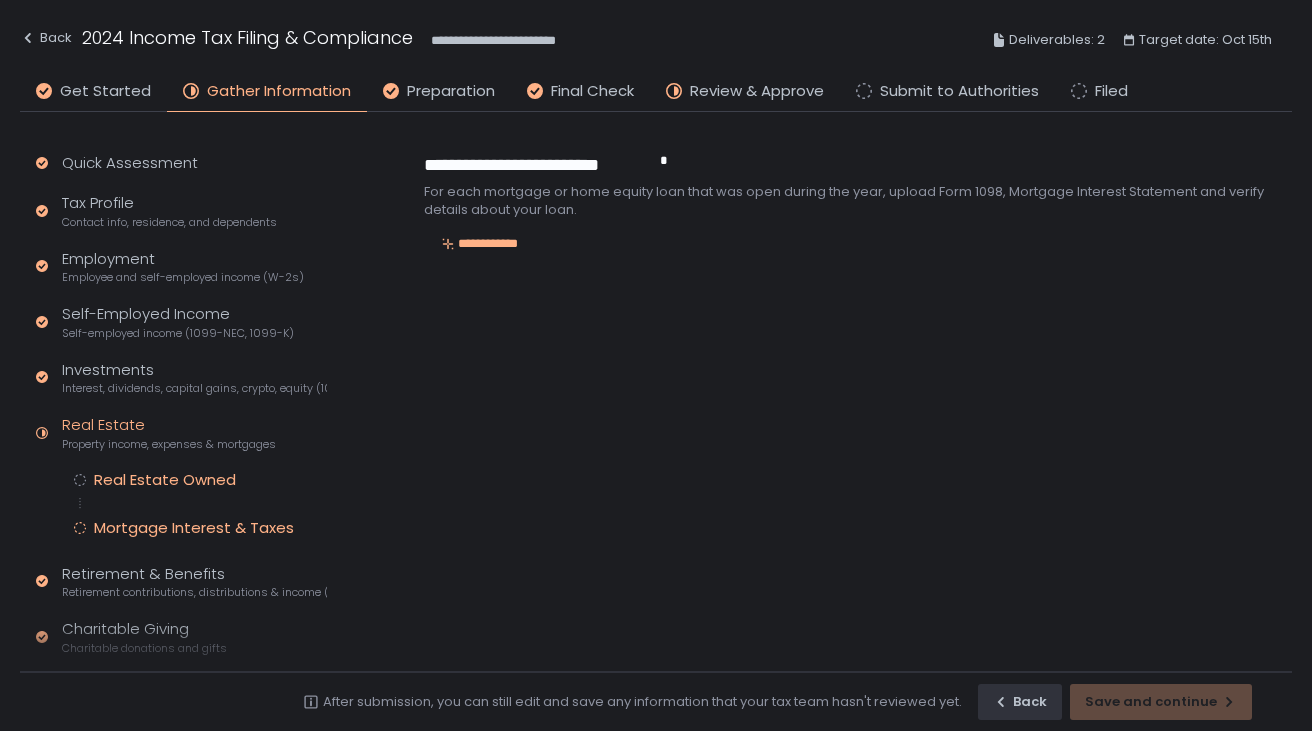 click on "Real Estate Owned" 